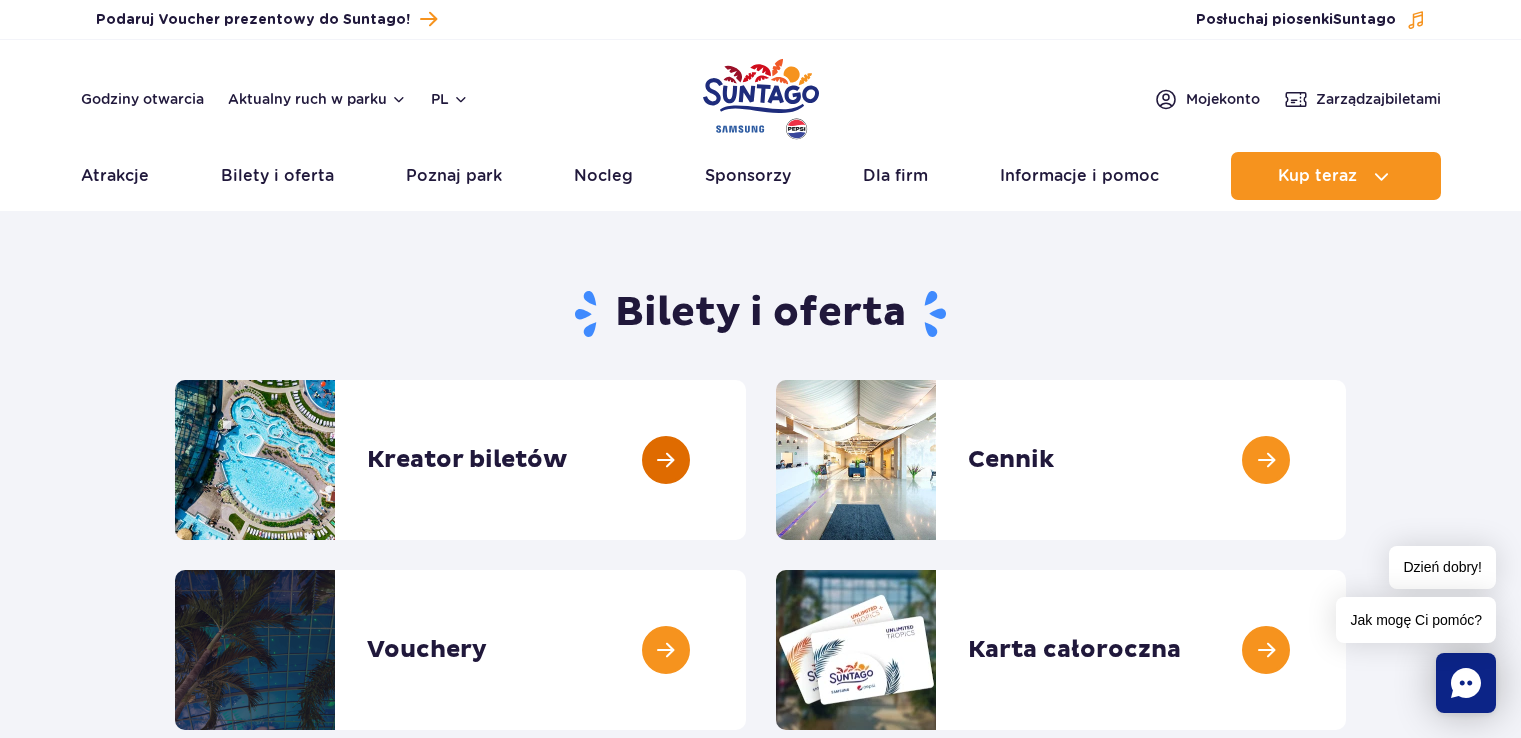 scroll, scrollTop: 0, scrollLeft: 0, axis: both 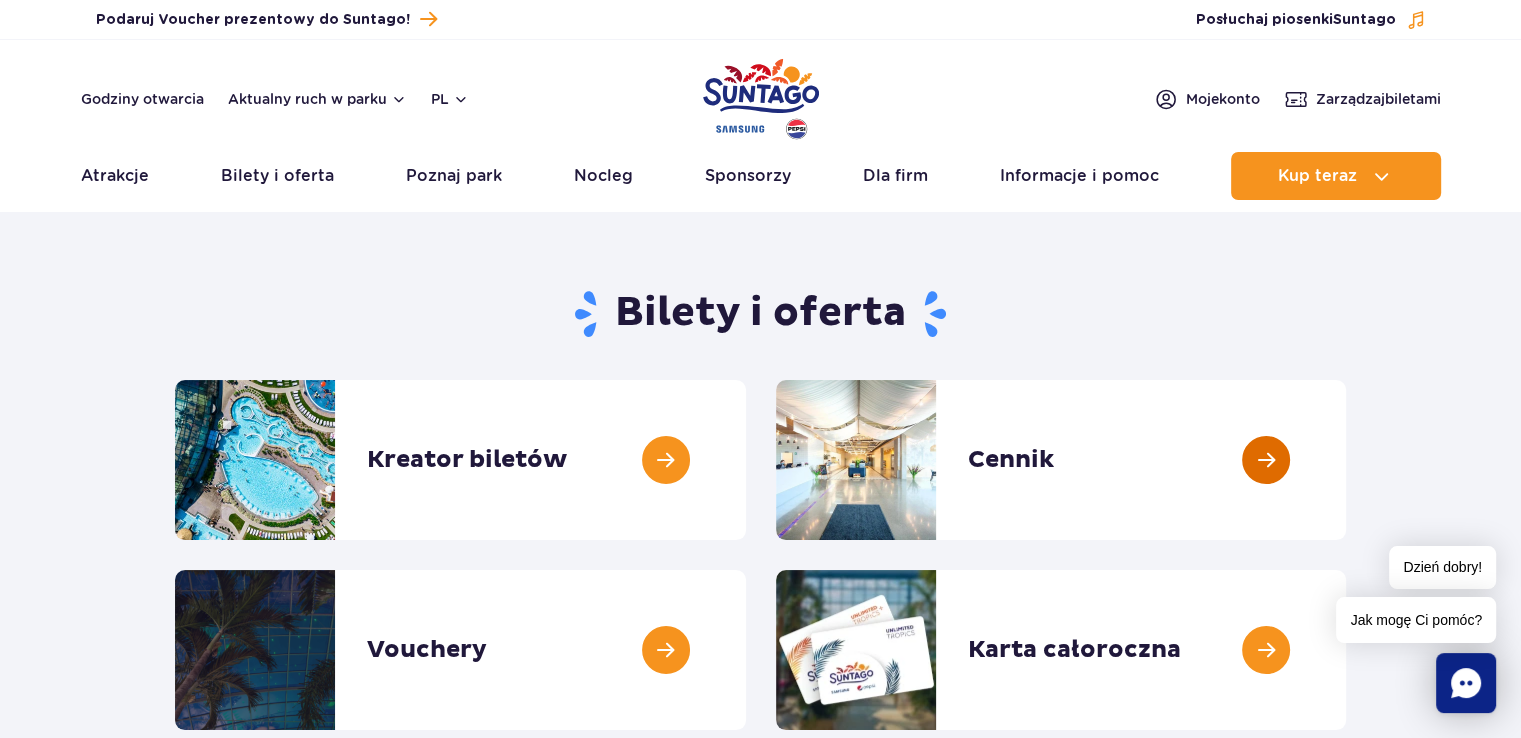 click at bounding box center (1346, 460) 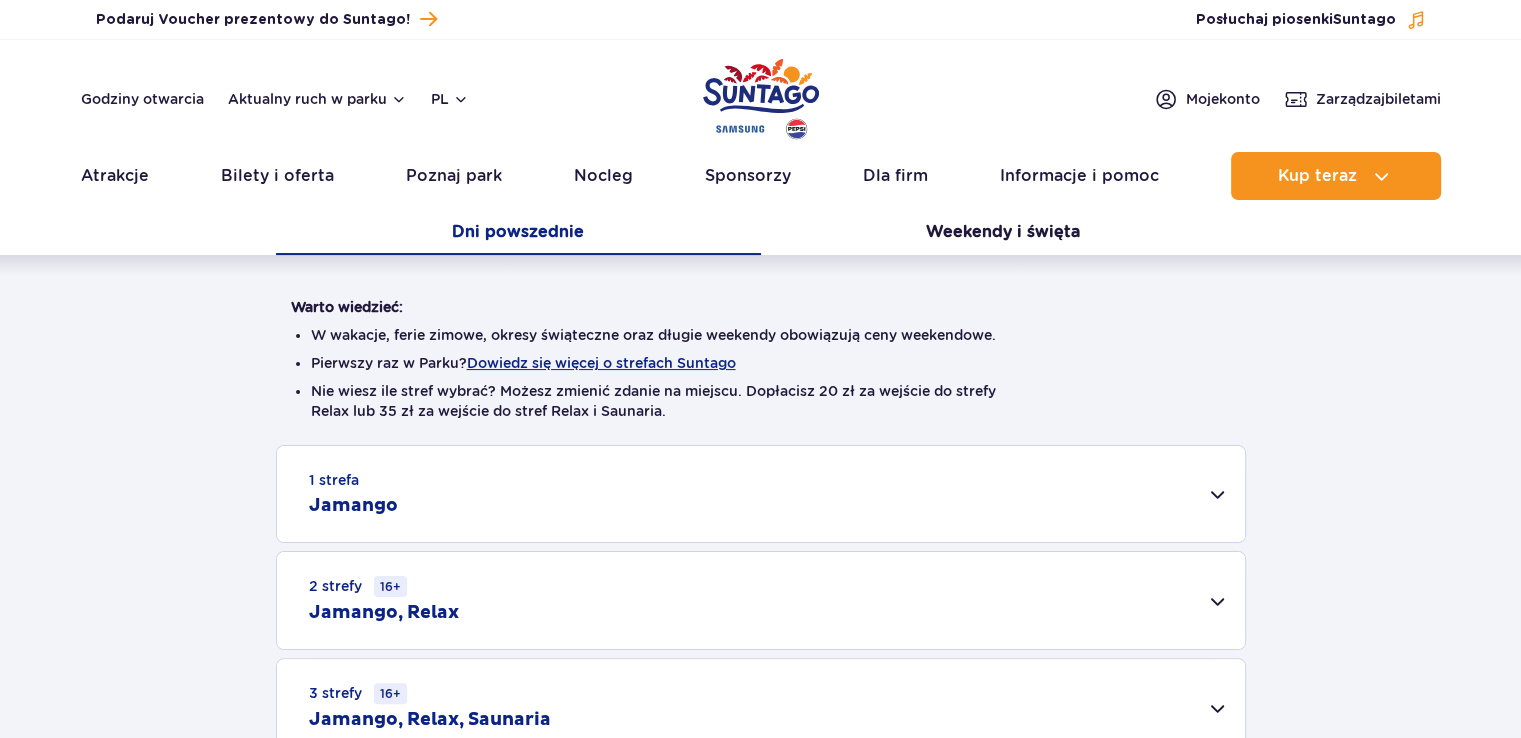 scroll, scrollTop: 0, scrollLeft: 0, axis: both 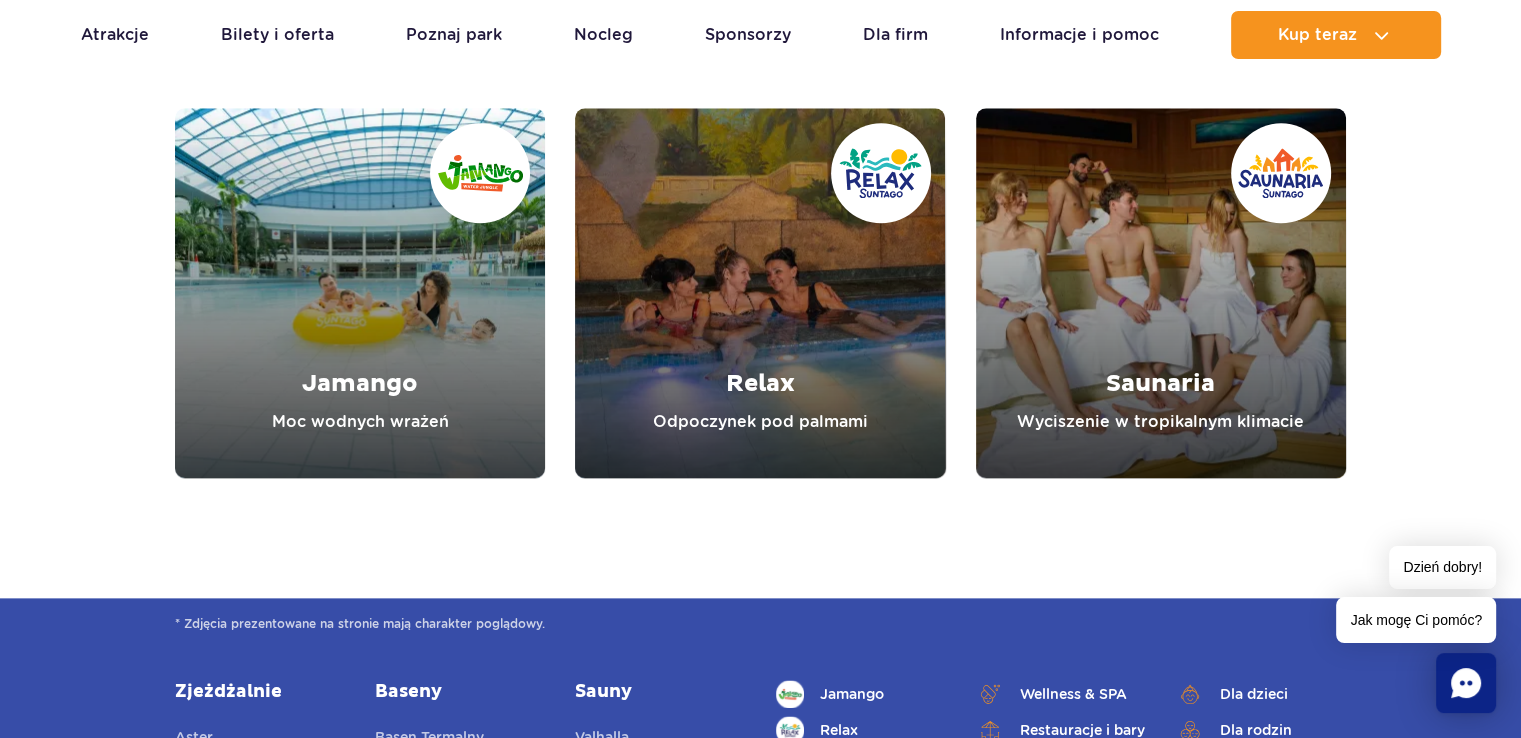click at bounding box center (360, 293) 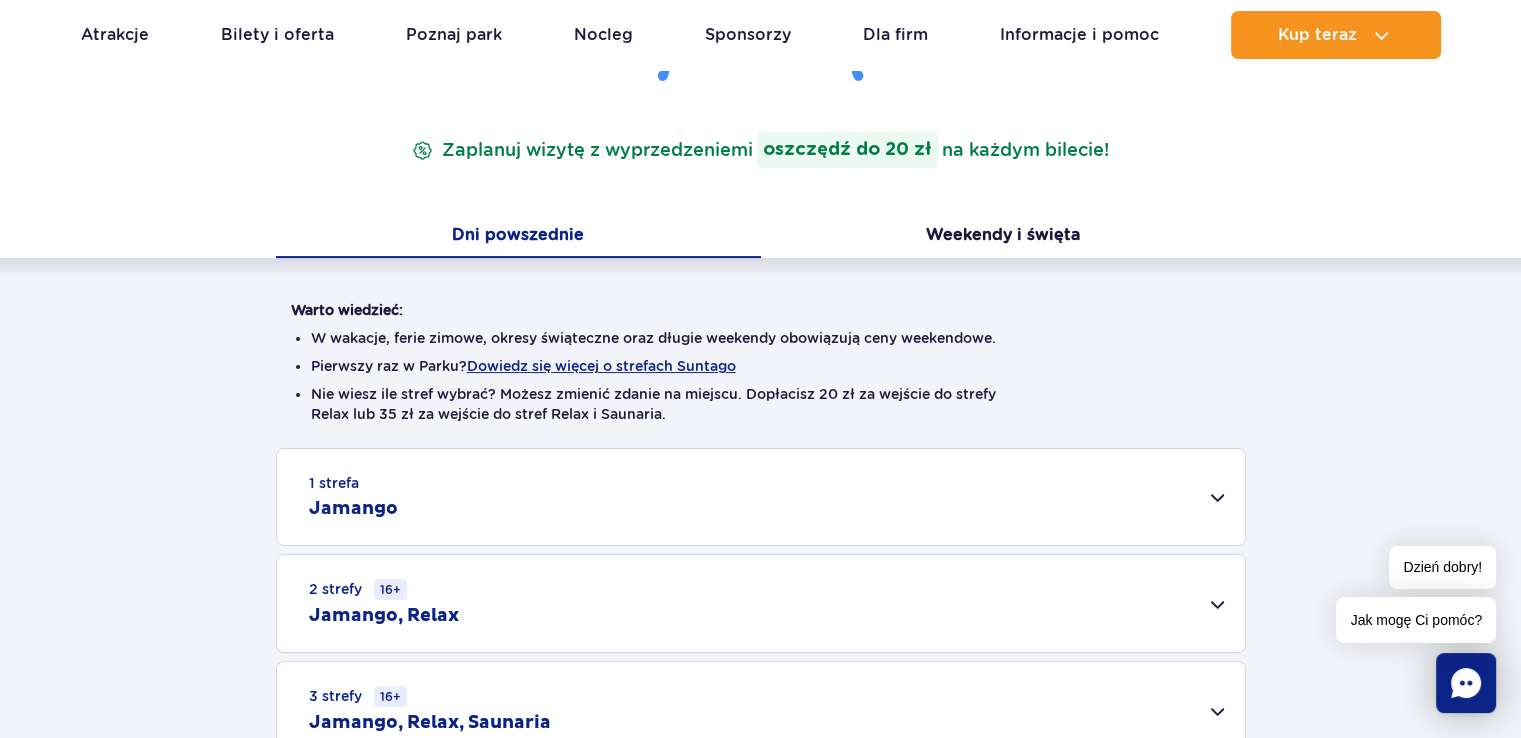 scroll, scrollTop: 400, scrollLeft: 0, axis: vertical 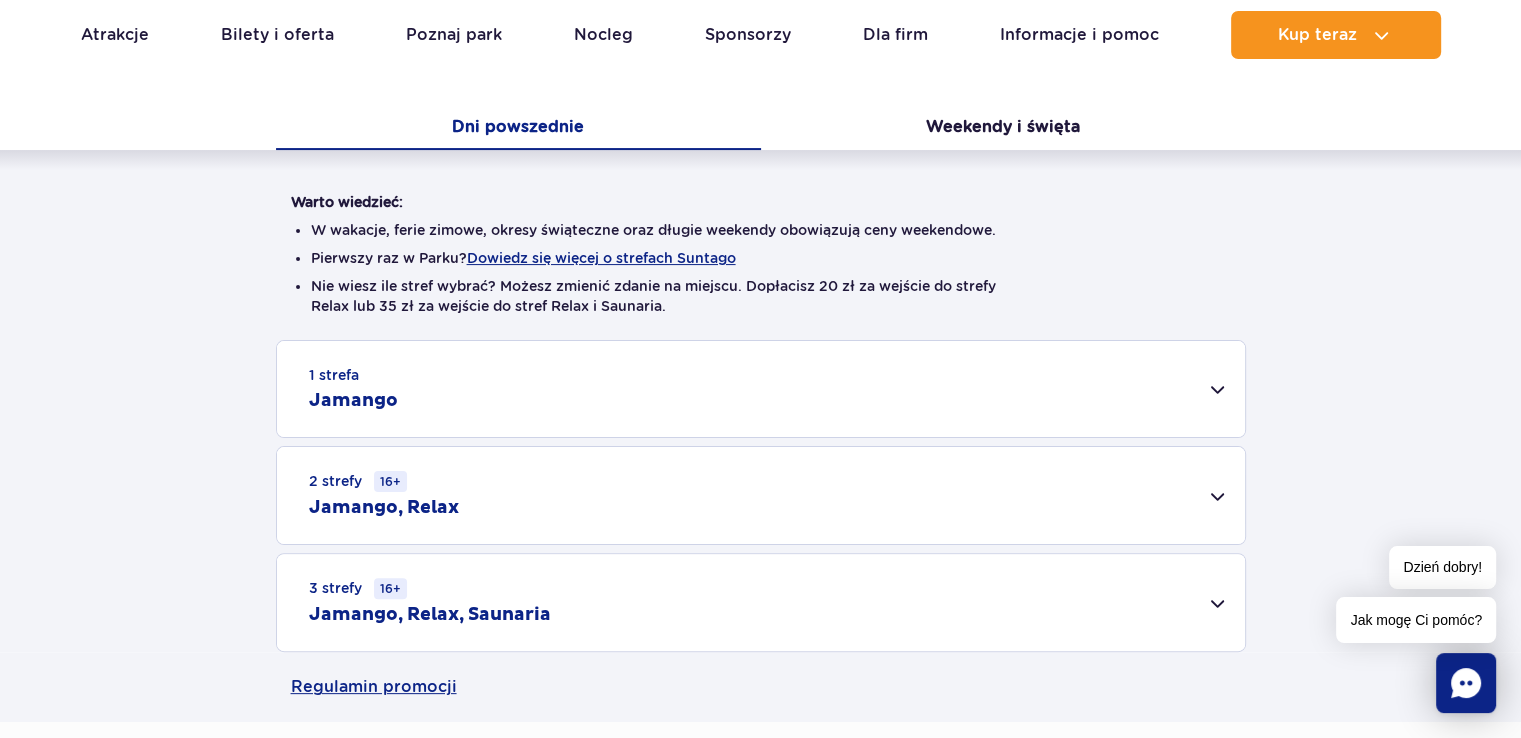click on "Jamango" at bounding box center (353, 401) 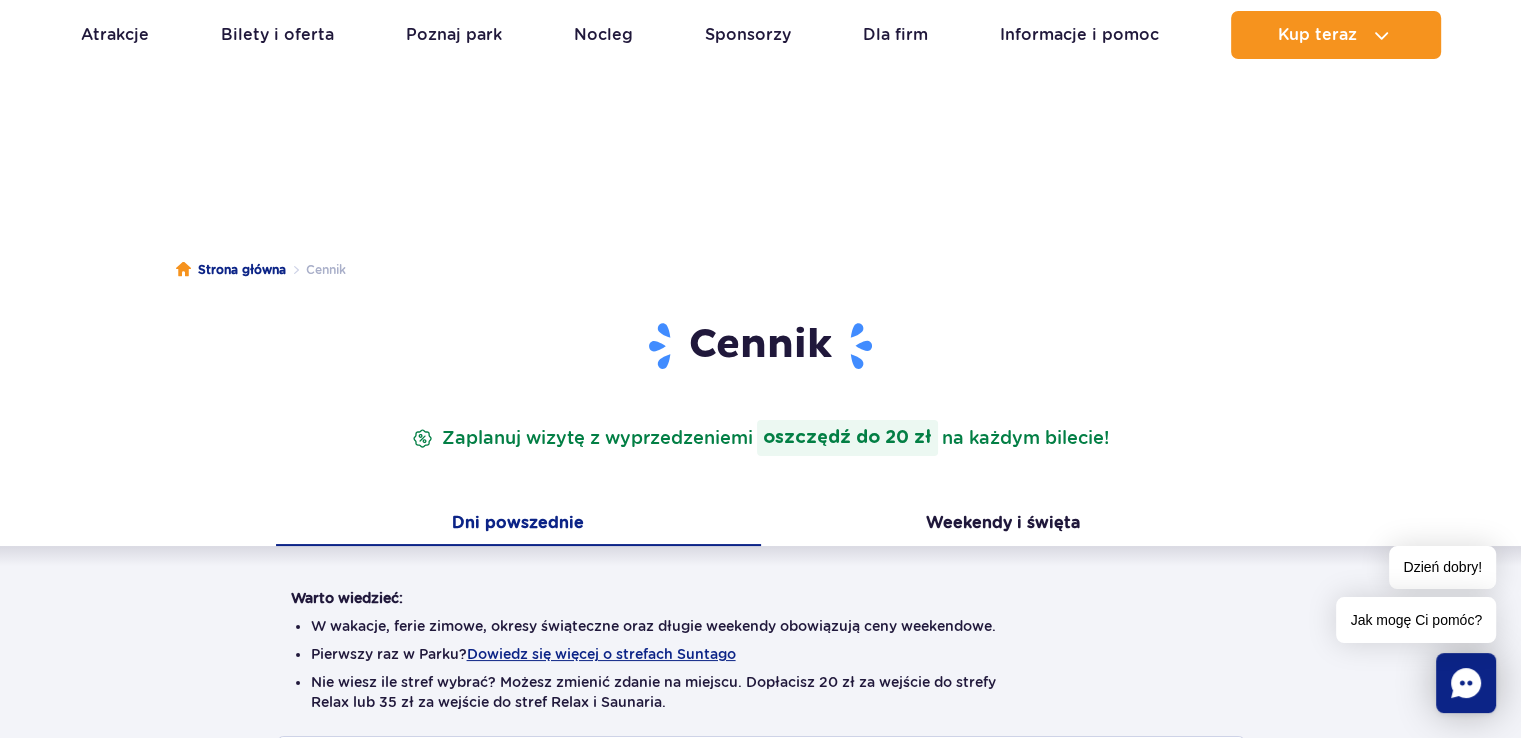 scroll, scrollTop: 0, scrollLeft: 0, axis: both 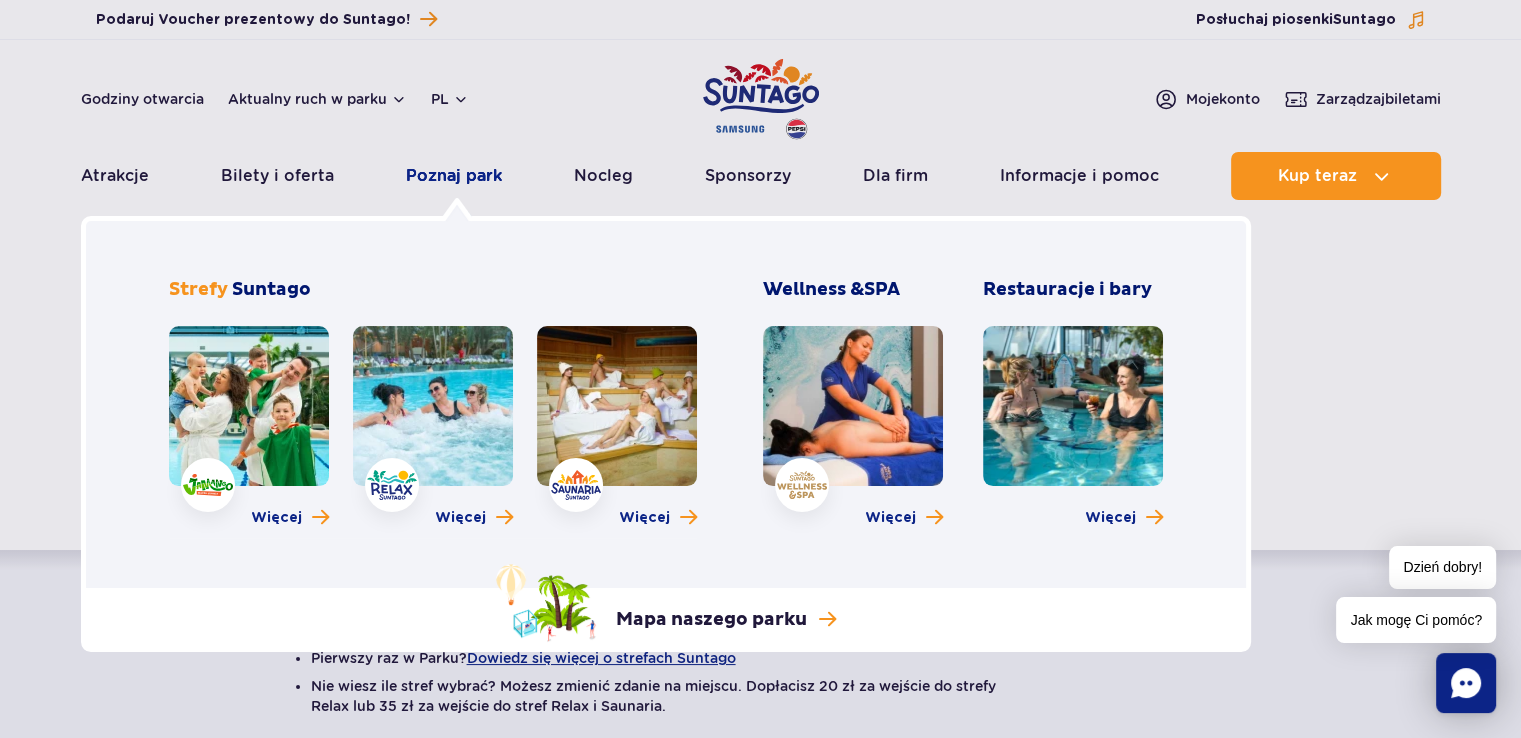 click on "Poznaj park" at bounding box center [454, 176] 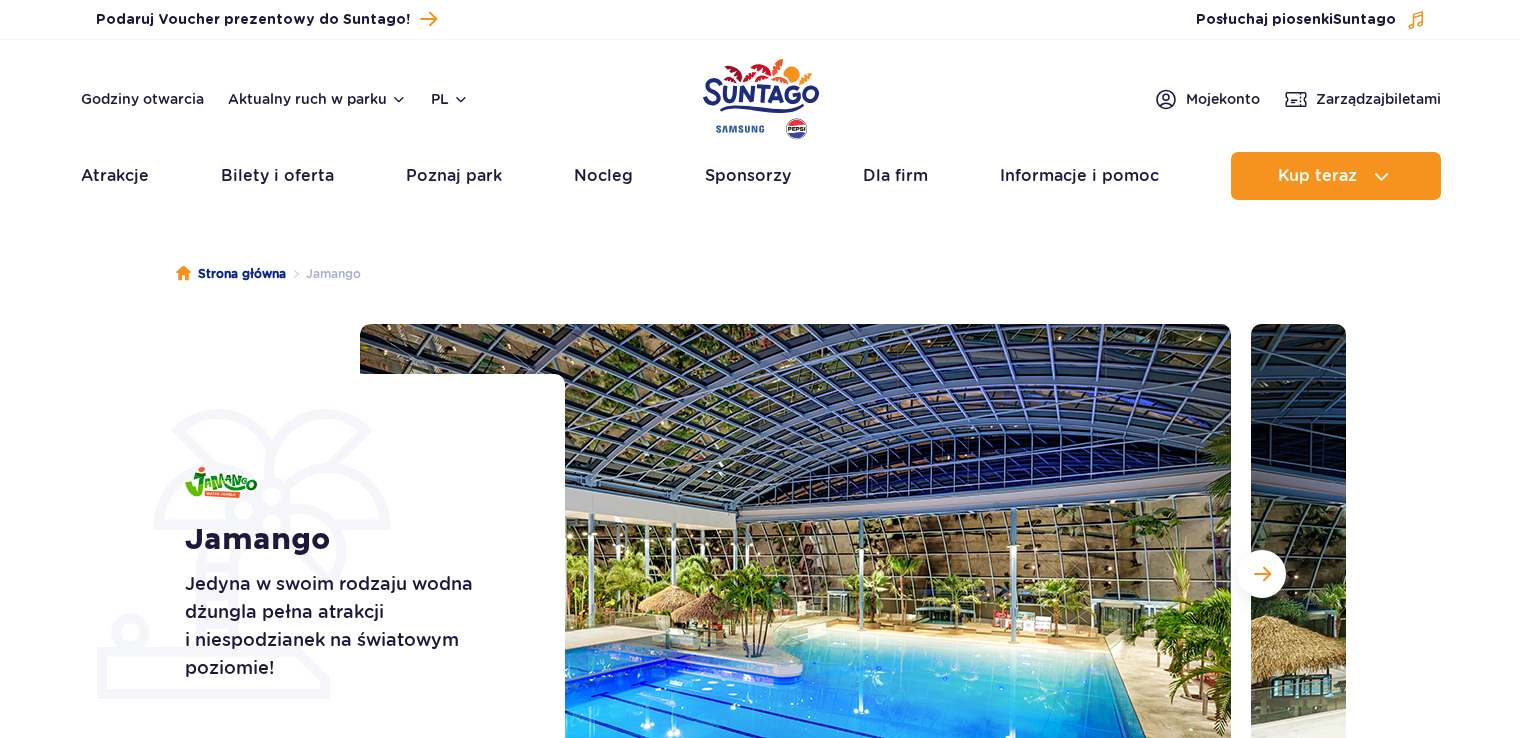 scroll, scrollTop: 0, scrollLeft: 0, axis: both 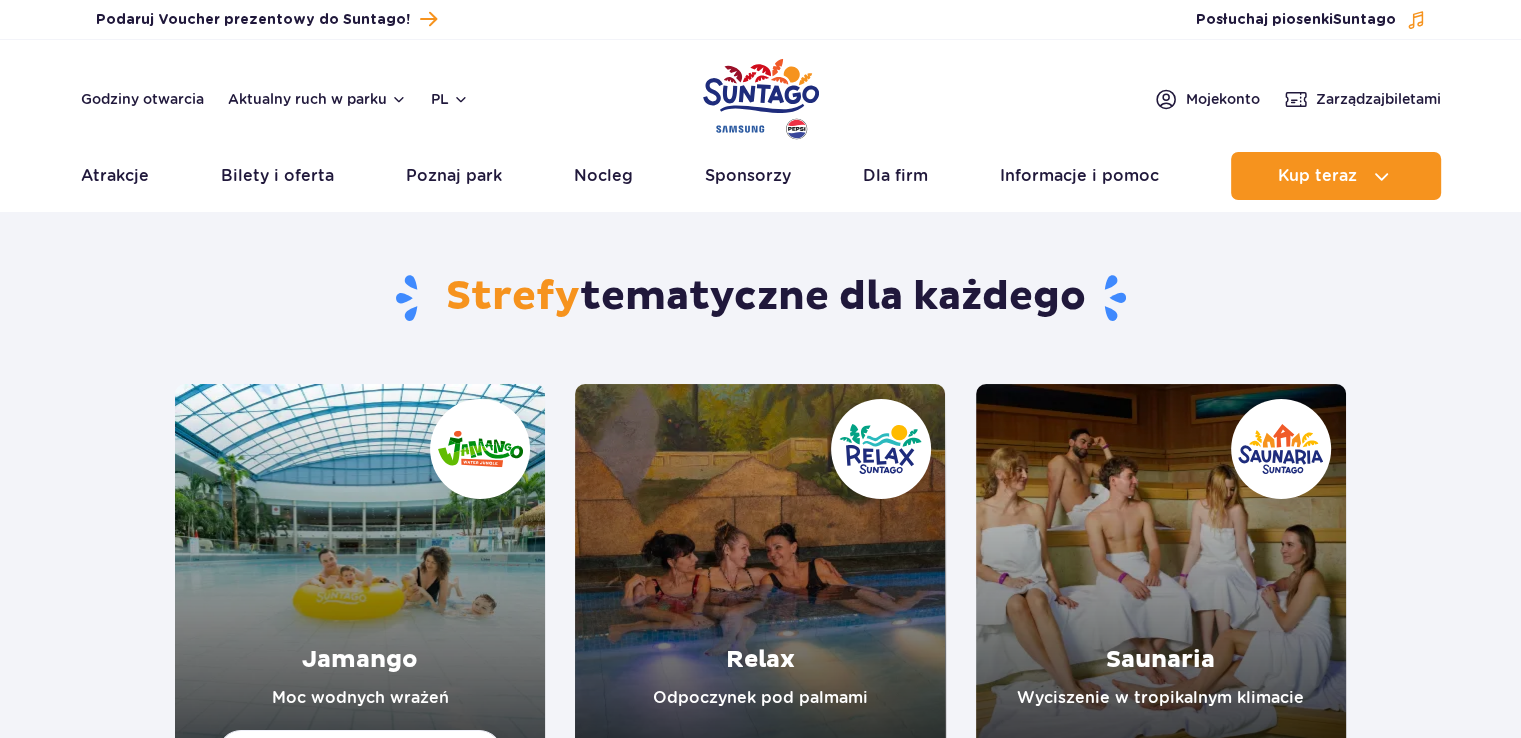 click at bounding box center (360, 569) 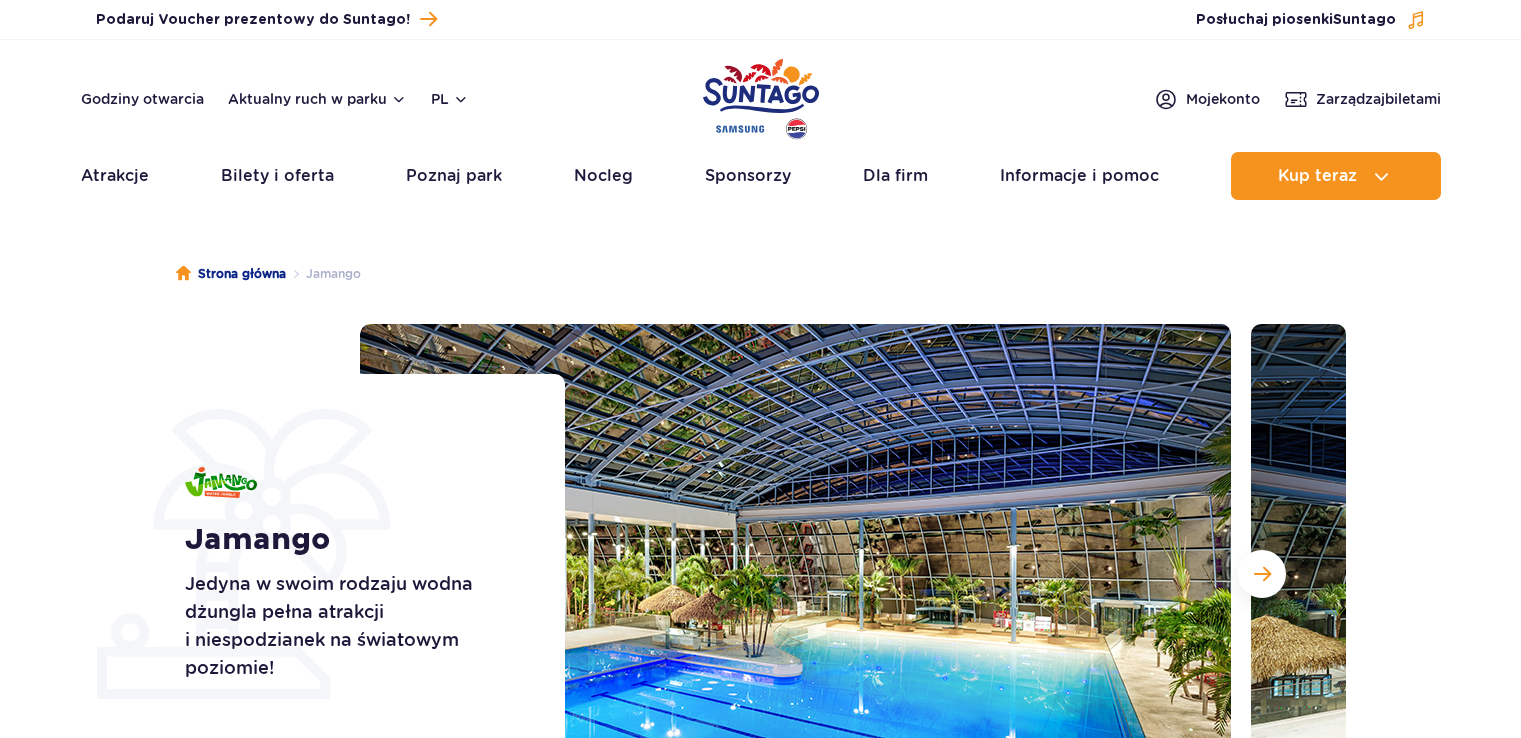 scroll, scrollTop: 0, scrollLeft: 0, axis: both 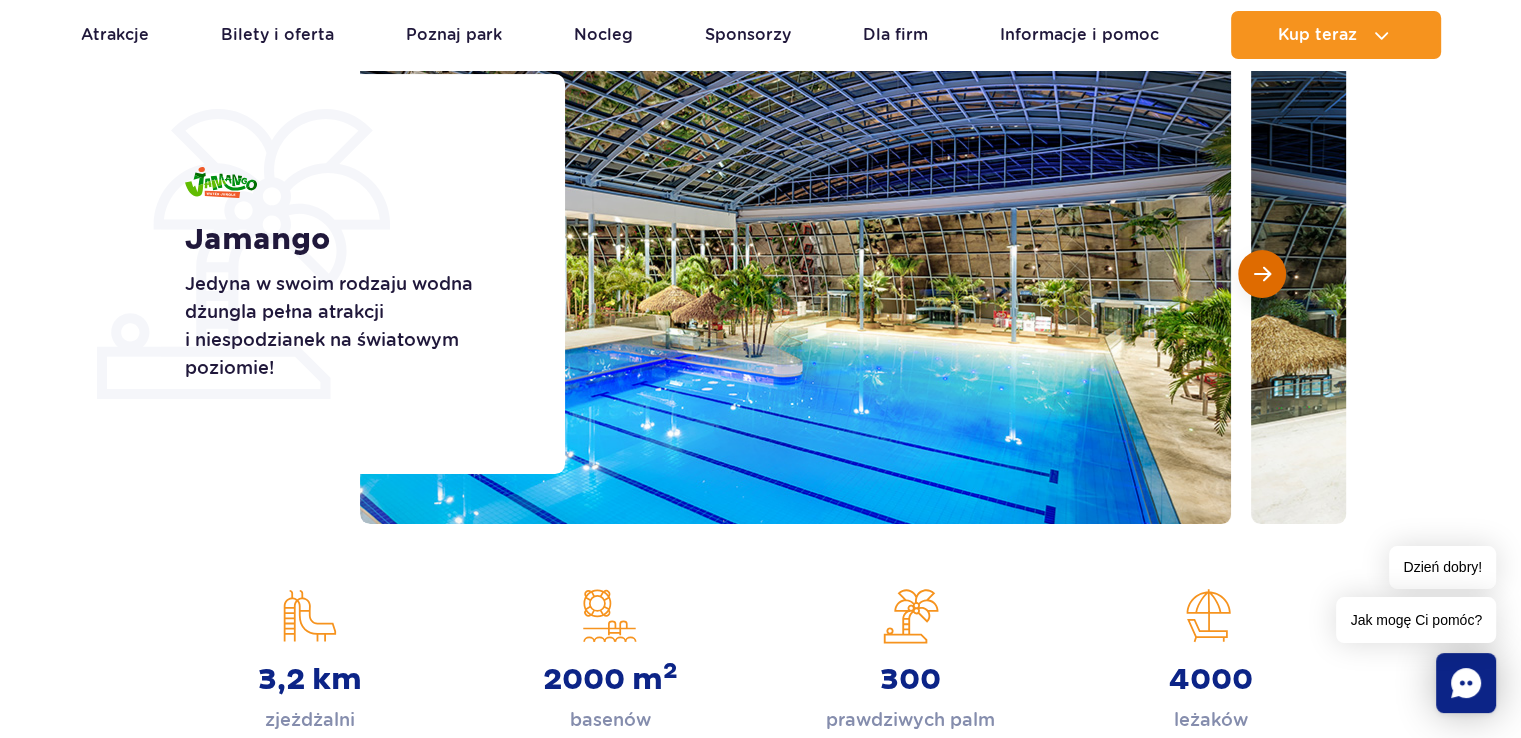 click at bounding box center (1262, 274) 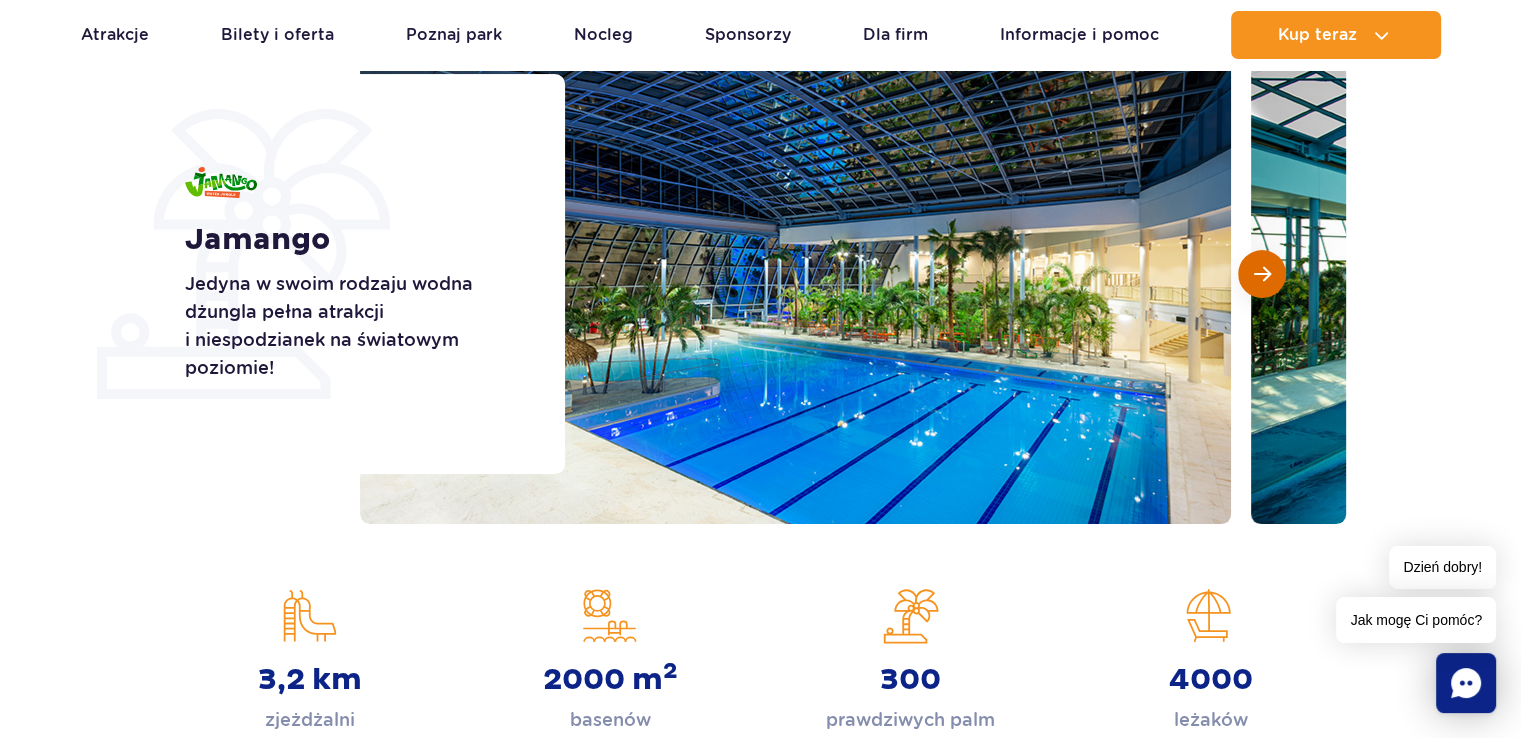 click at bounding box center (1262, 274) 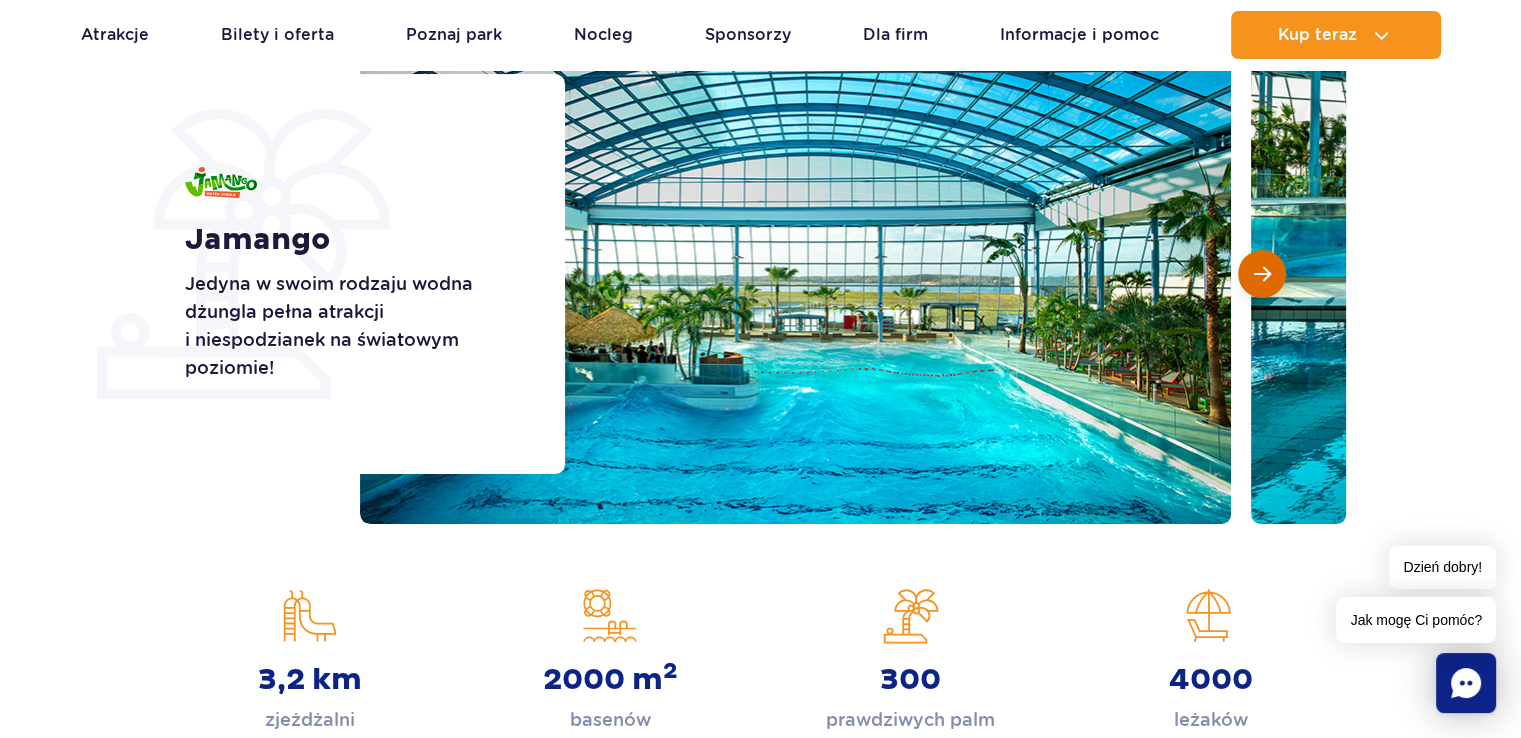 click at bounding box center (1262, 274) 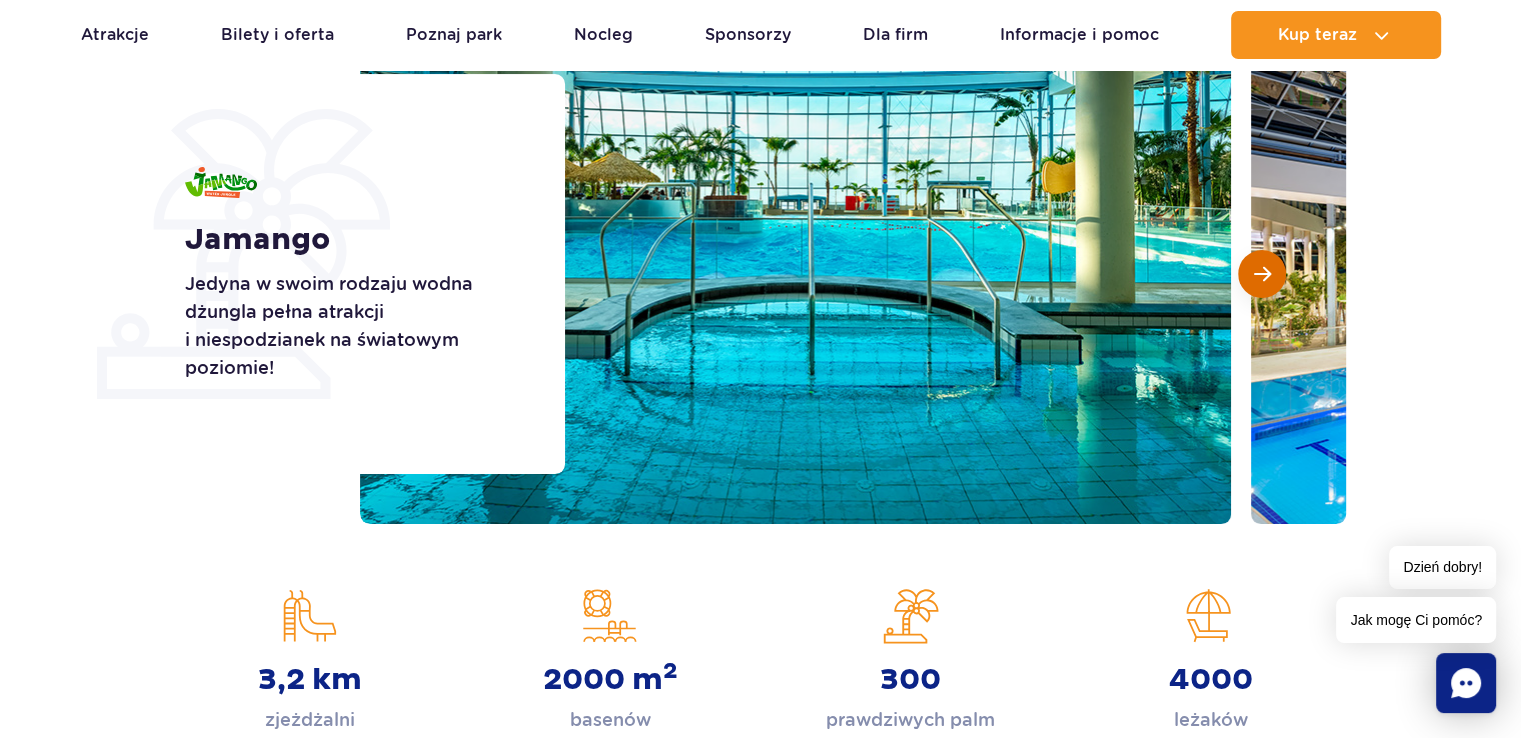 click at bounding box center [1262, 274] 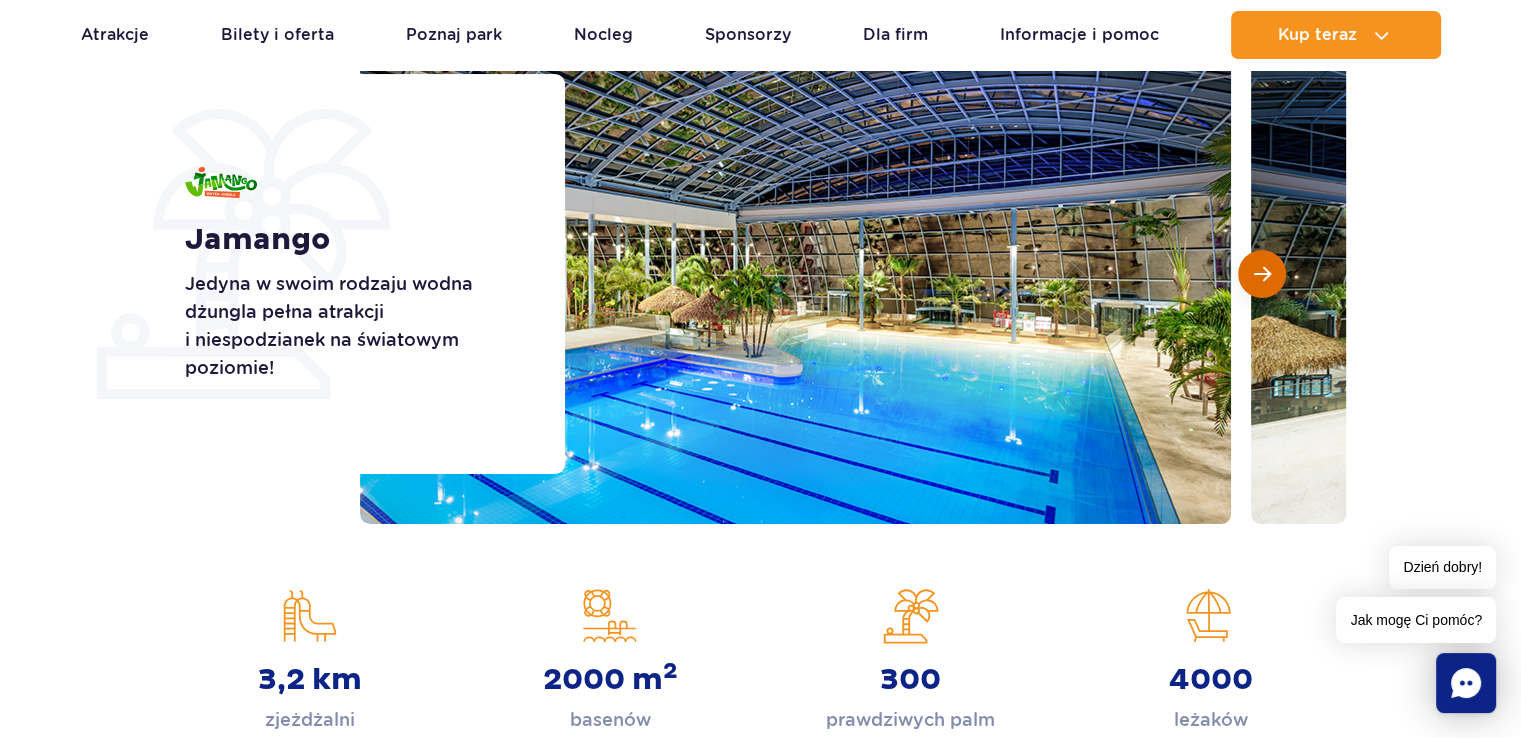click at bounding box center (1262, 274) 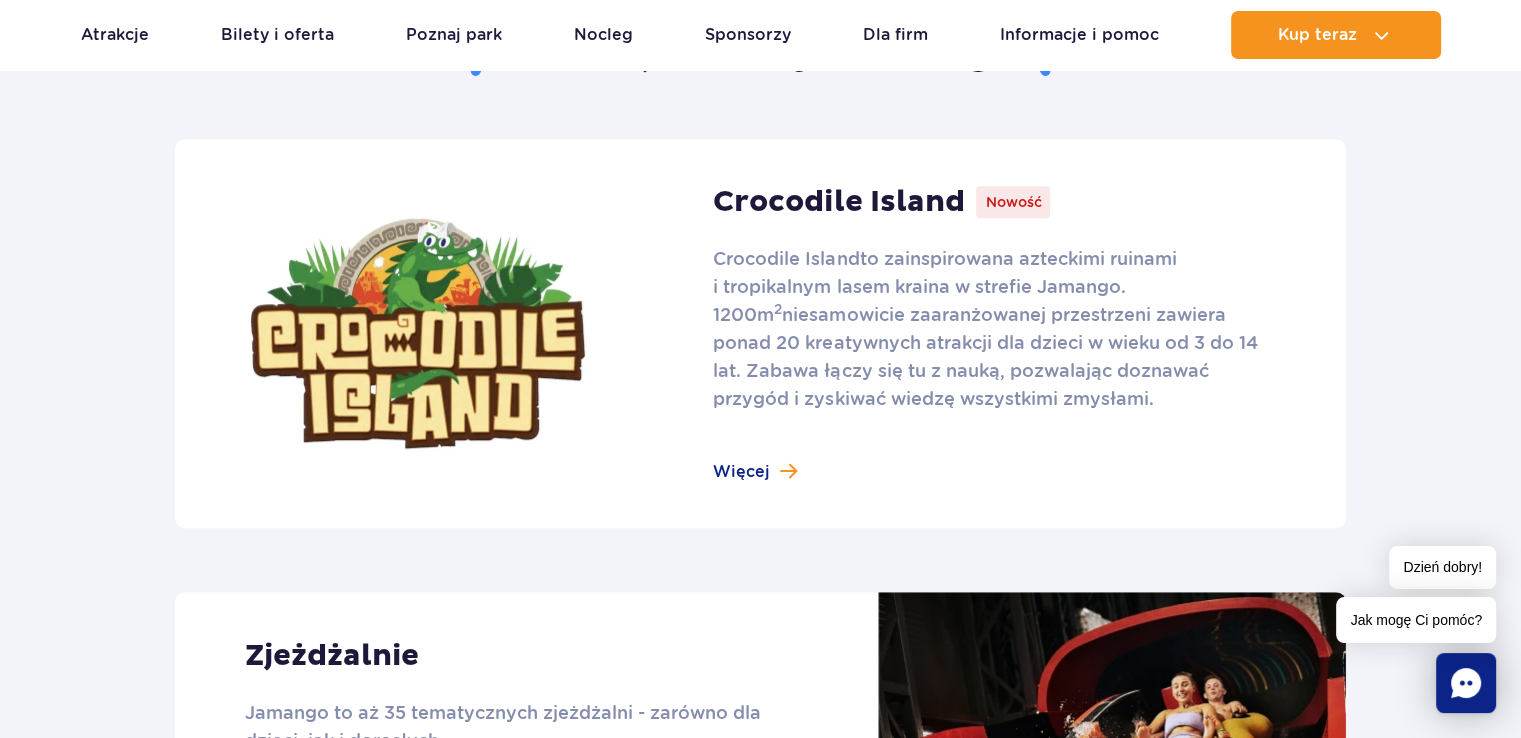 scroll, scrollTop: 1300, scrollLeft: 0, axis: vertical 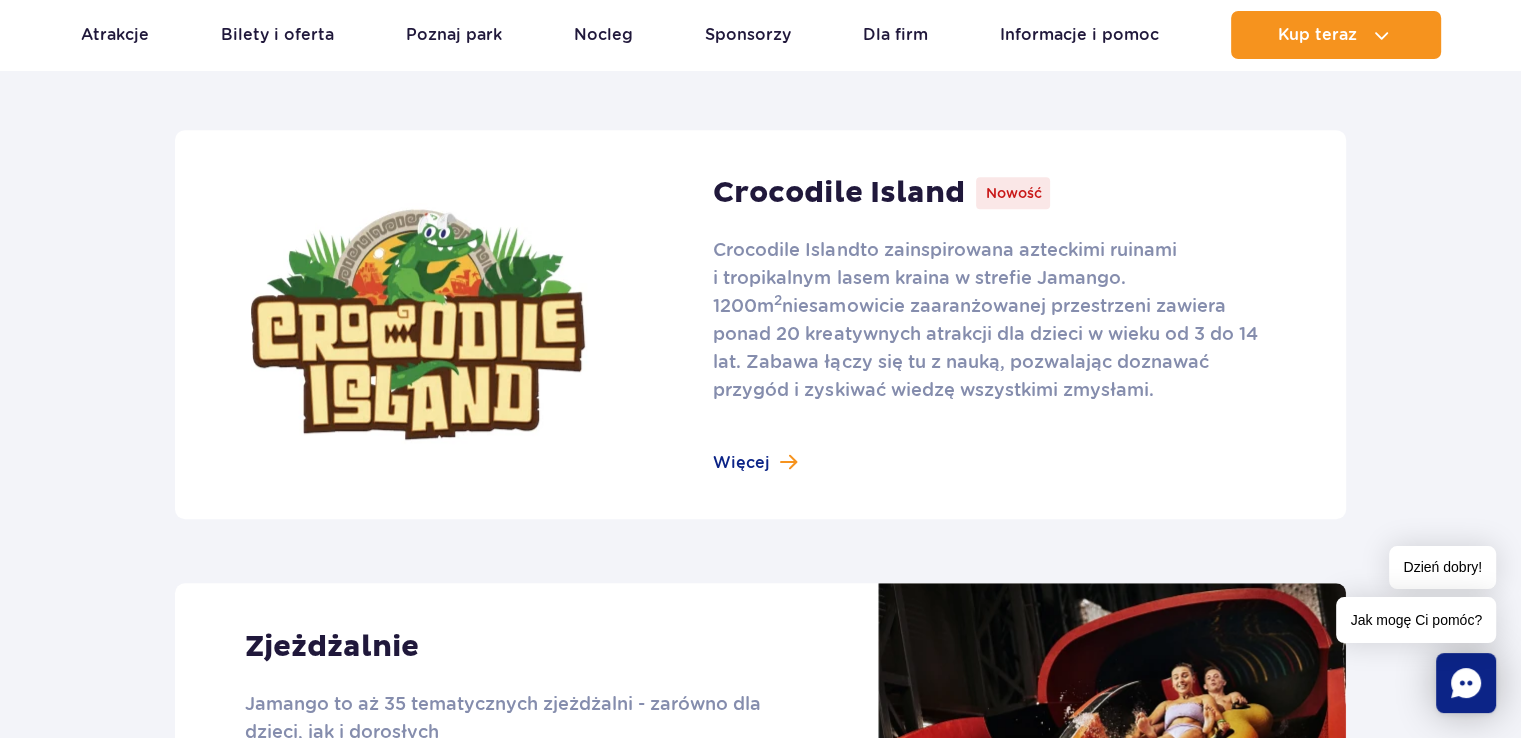 click at bounding box center (760, 324) 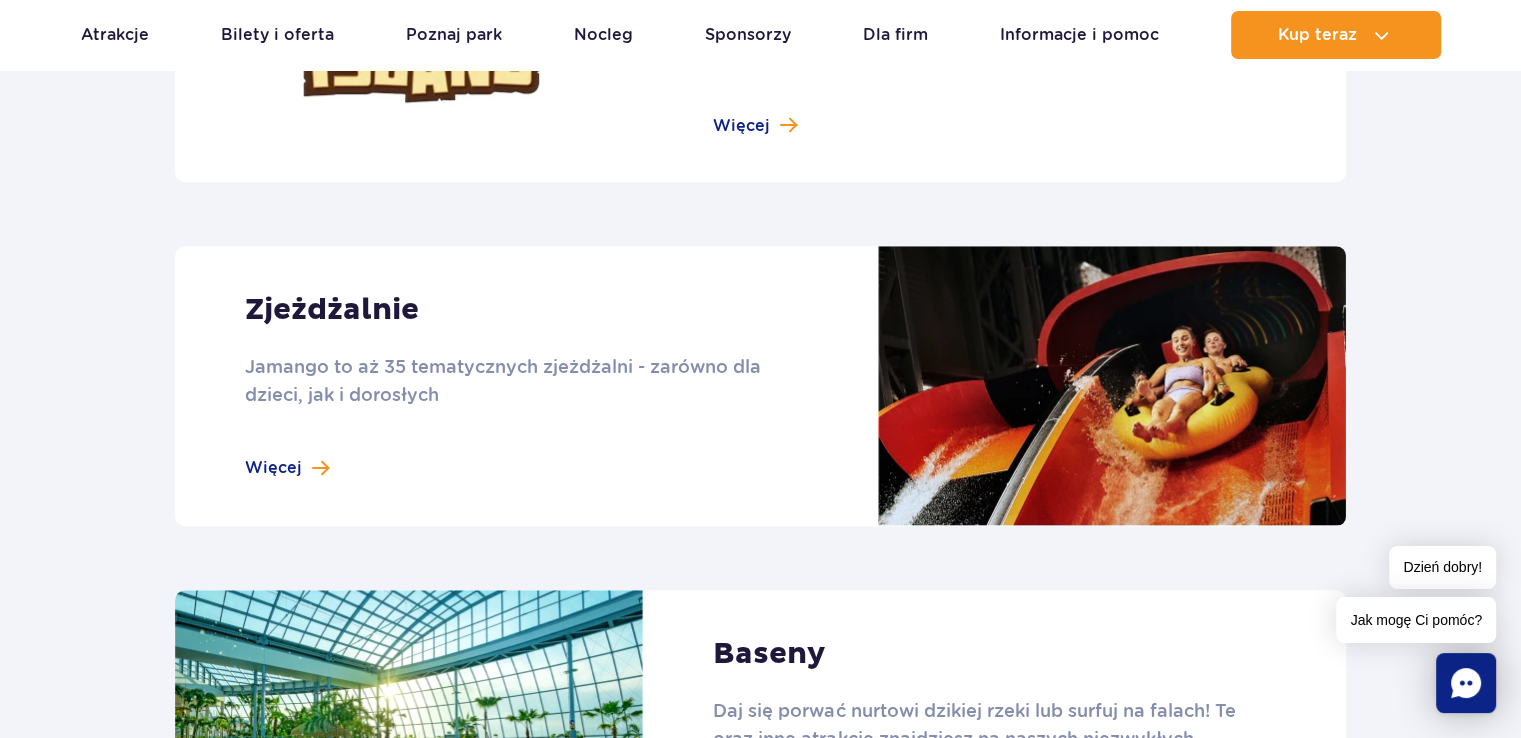 scroll, scrollTop: 1700, scrollLeft: 0, axis: vertical 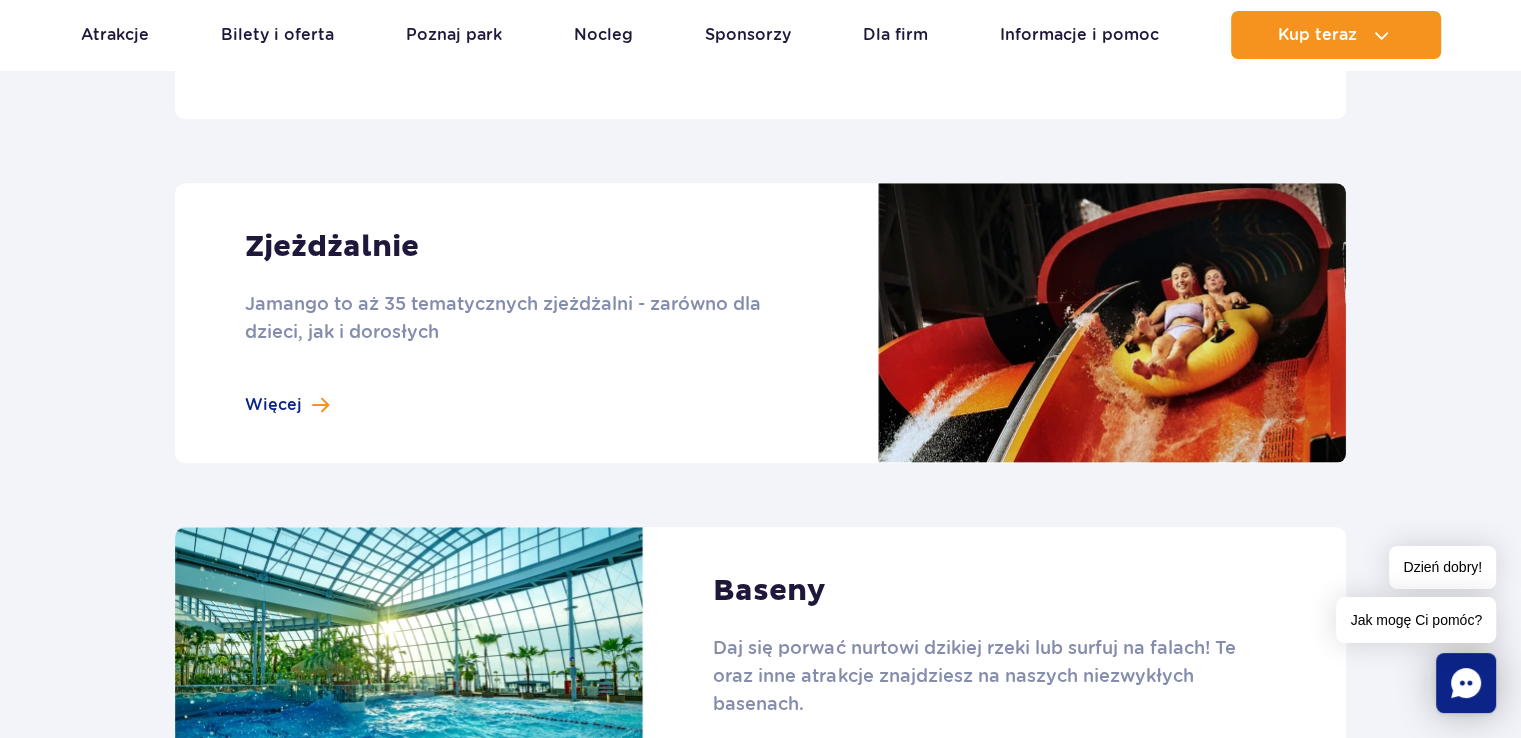 click at bounding box center (760, 323) 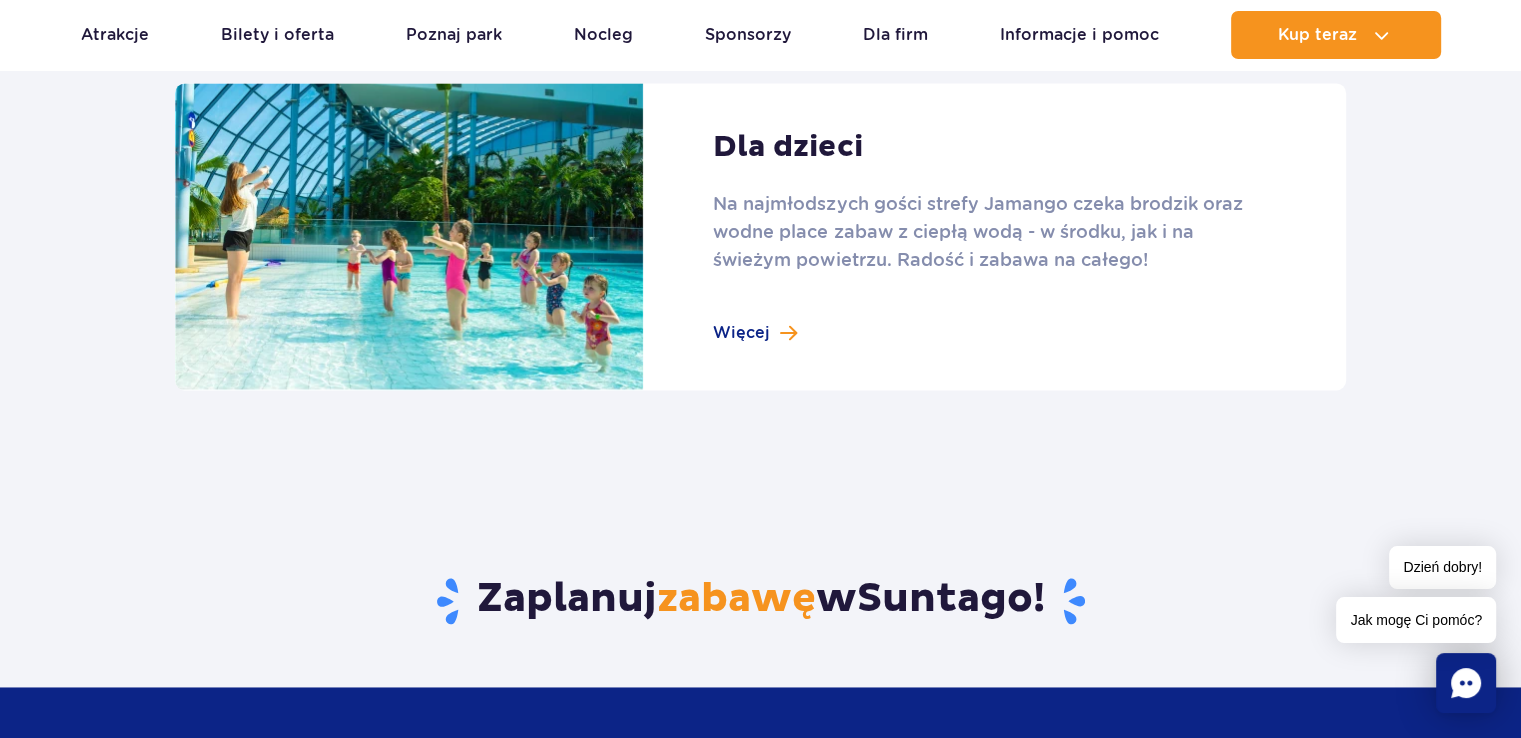 scroll, scrollTop: 2900, scrollLeft: 0, axis: vertical 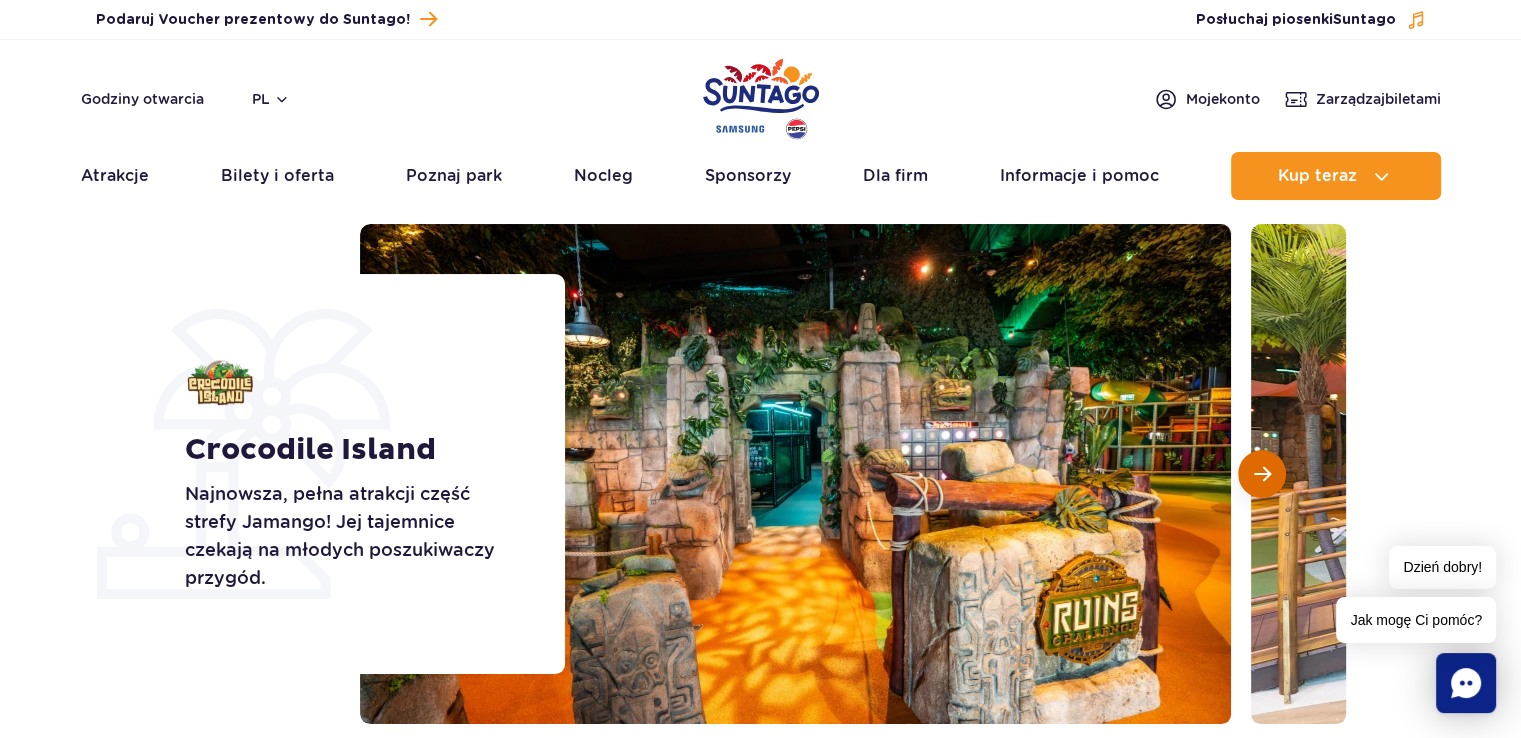 click at bounding box center [1262, 474] 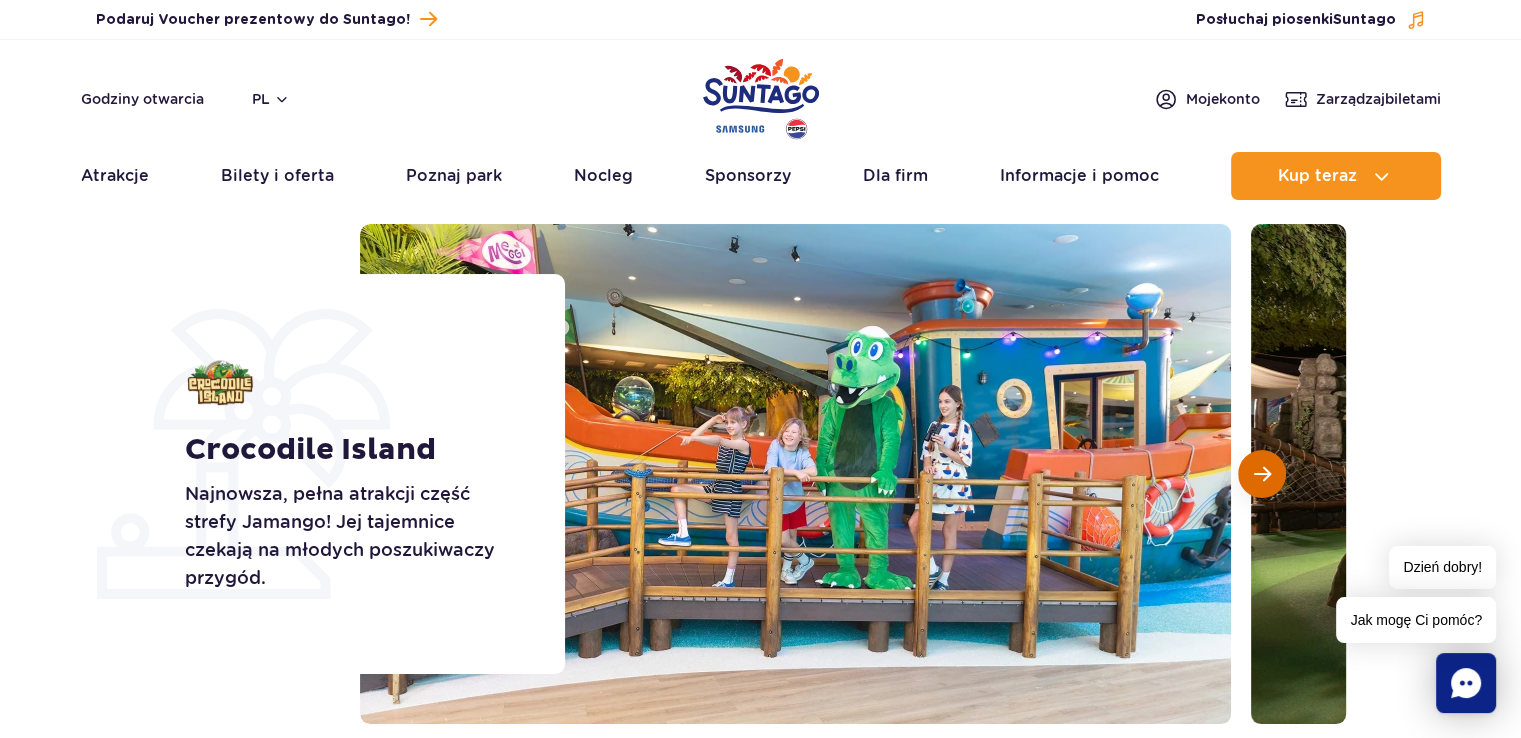 click at bounding box center (1262, 474) 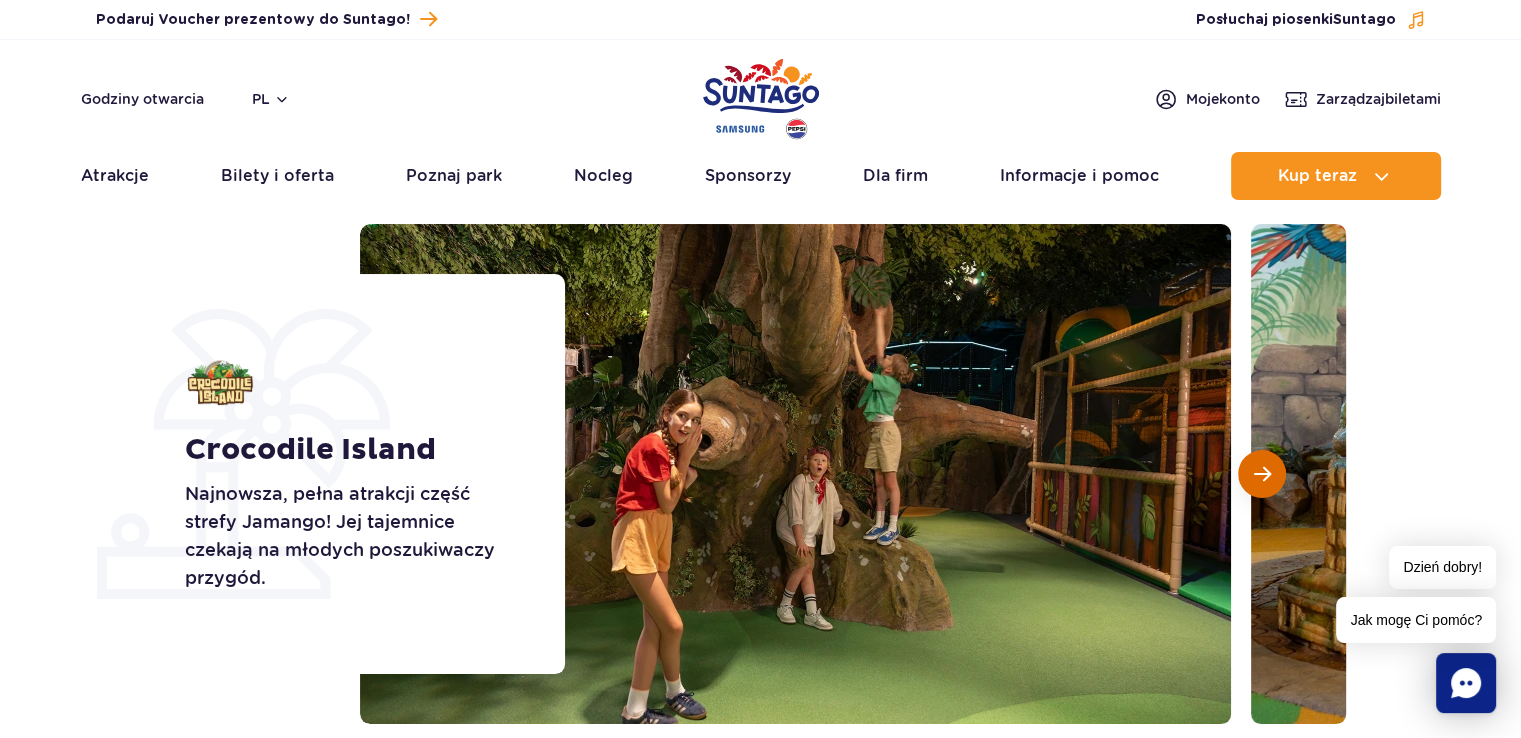 click at bounding box center [1262, 474] 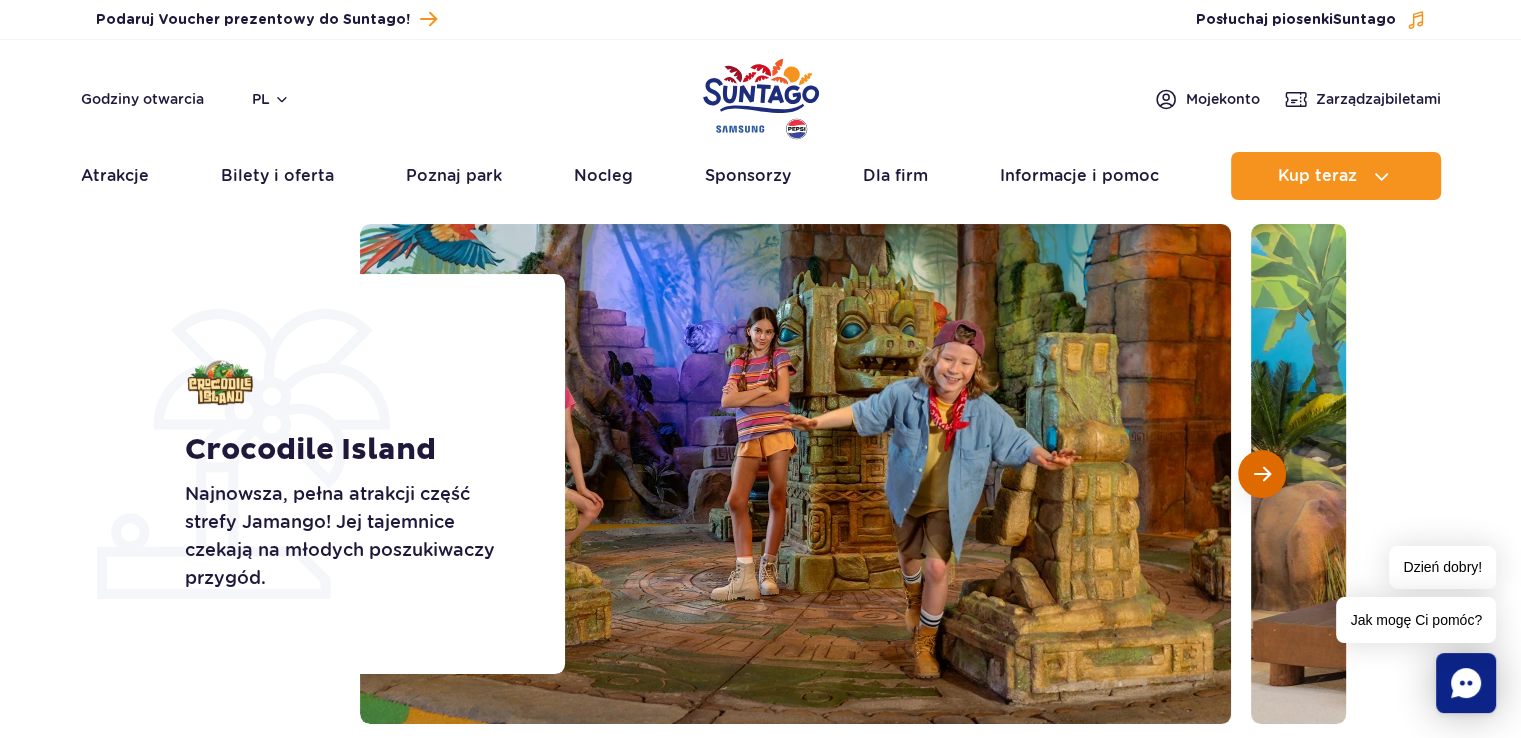 click at bounding box center [1262, 474] 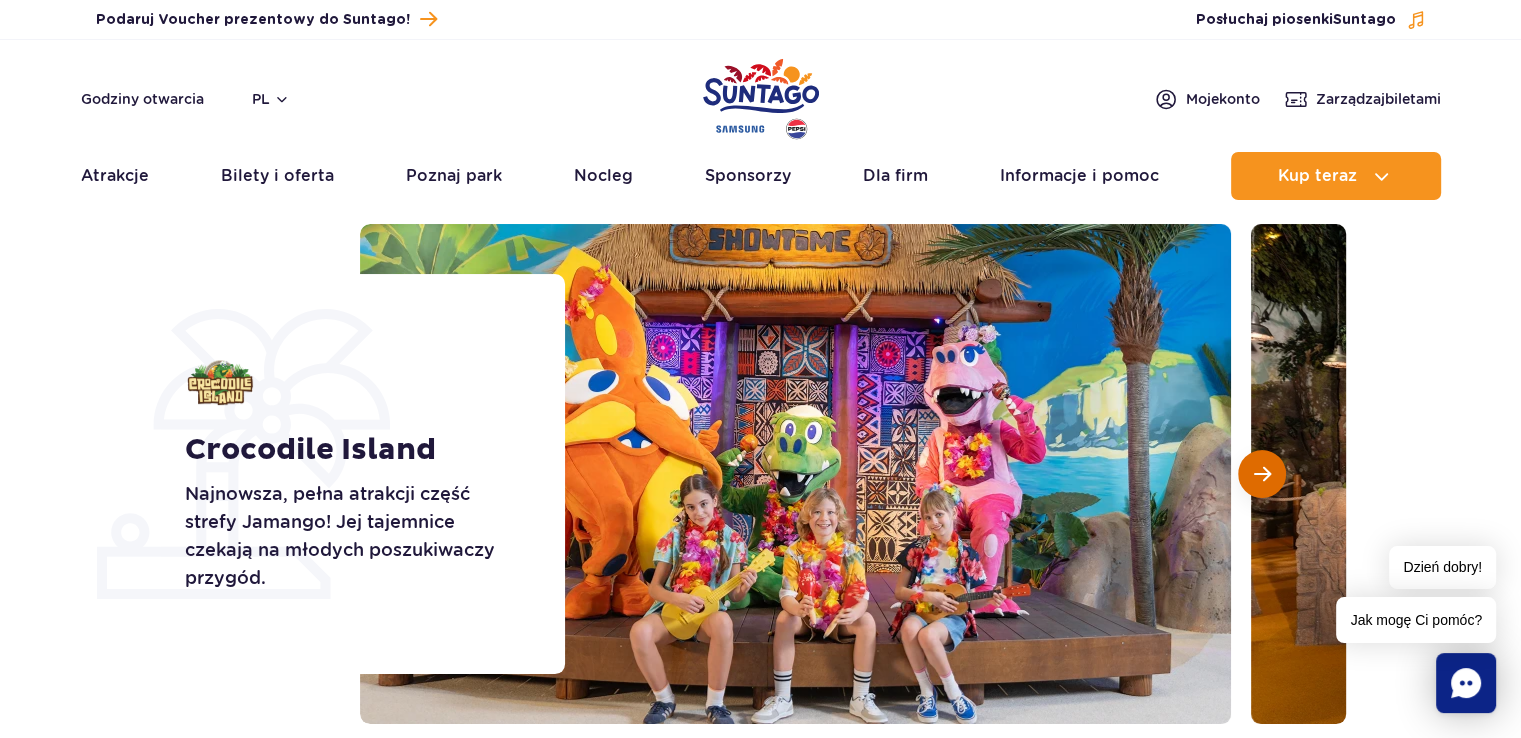 click at bounding box center (1262, 474) 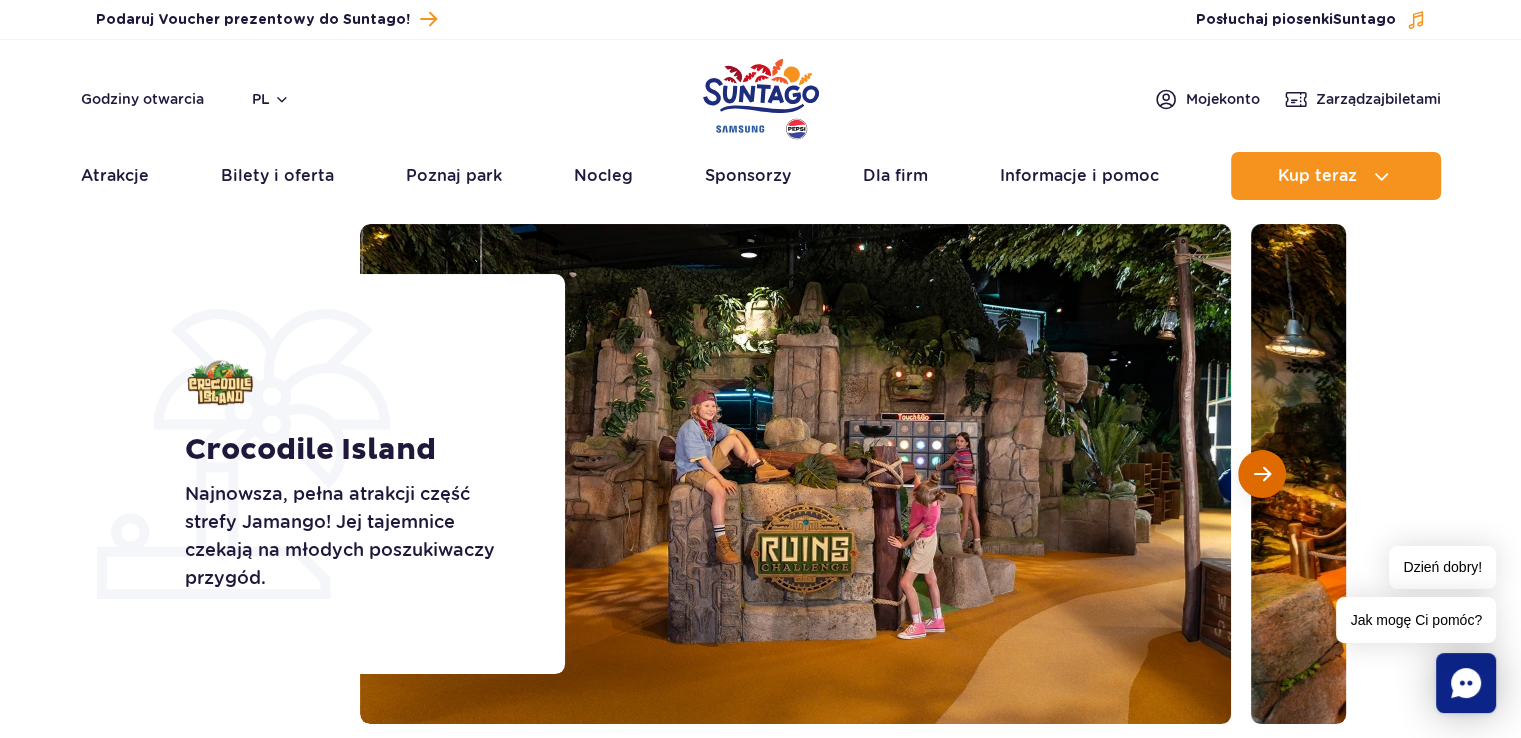 click at bounding box center [1262, 474] 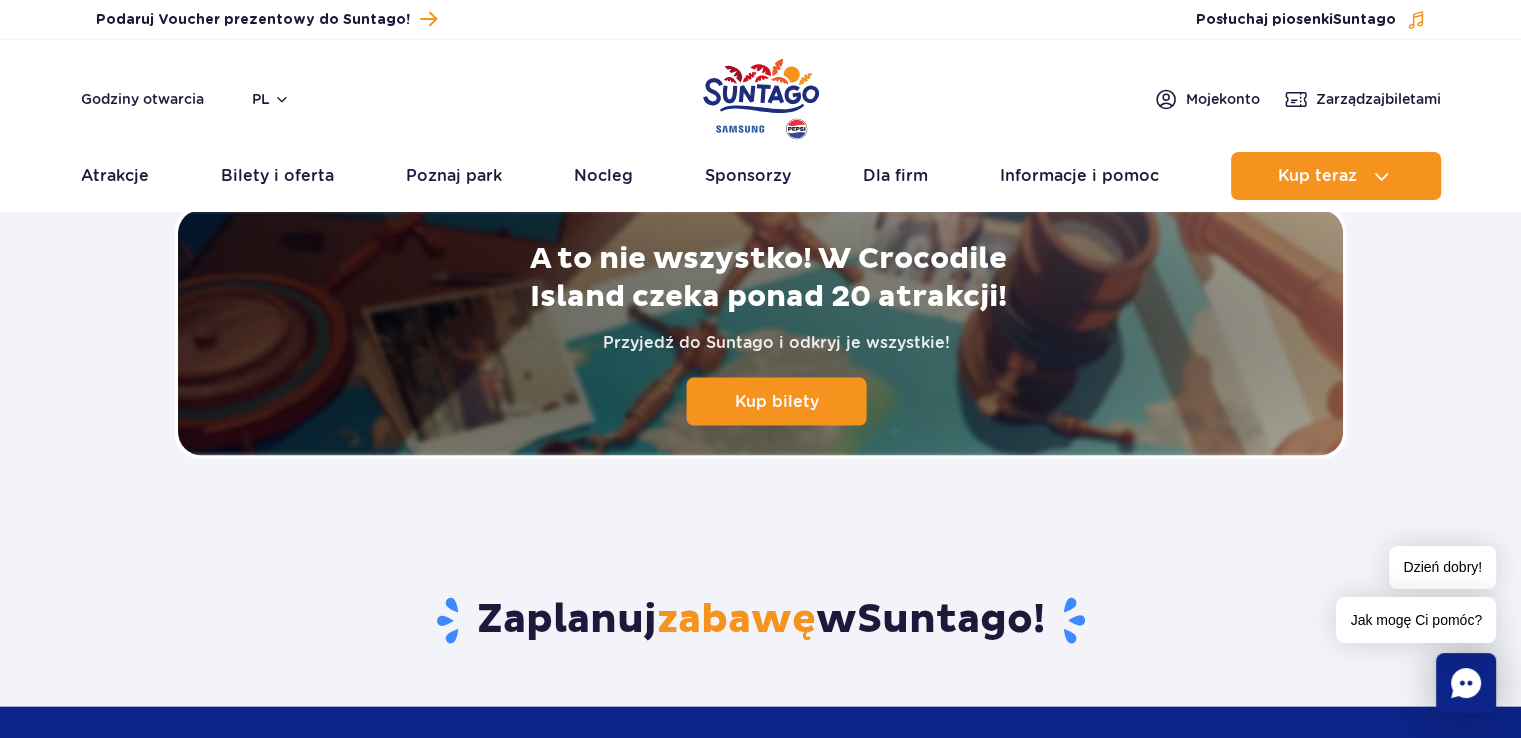 scroll, scrollTop: 4300, scrollLeft: 0, axis: vertical 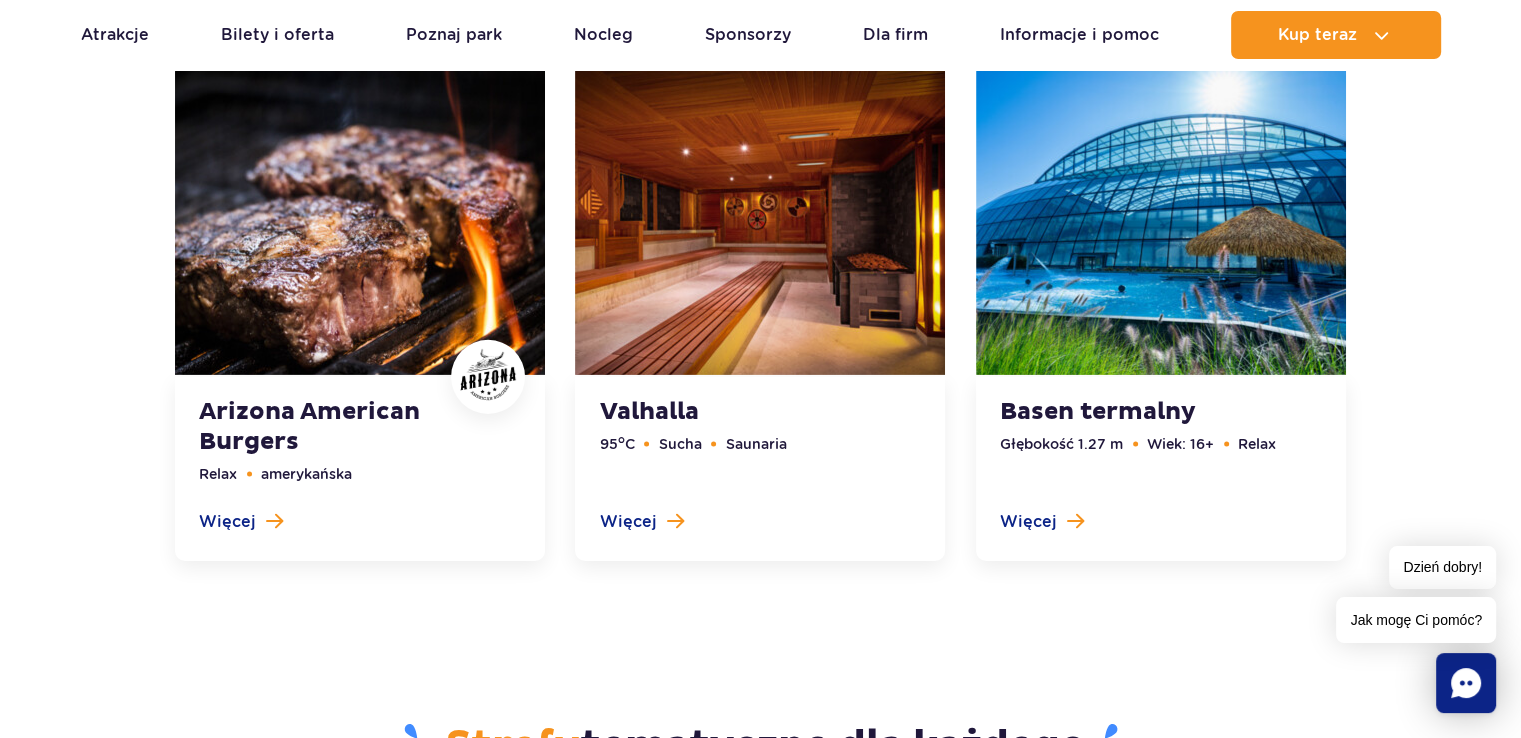 click at bounding box center [1161, 311] 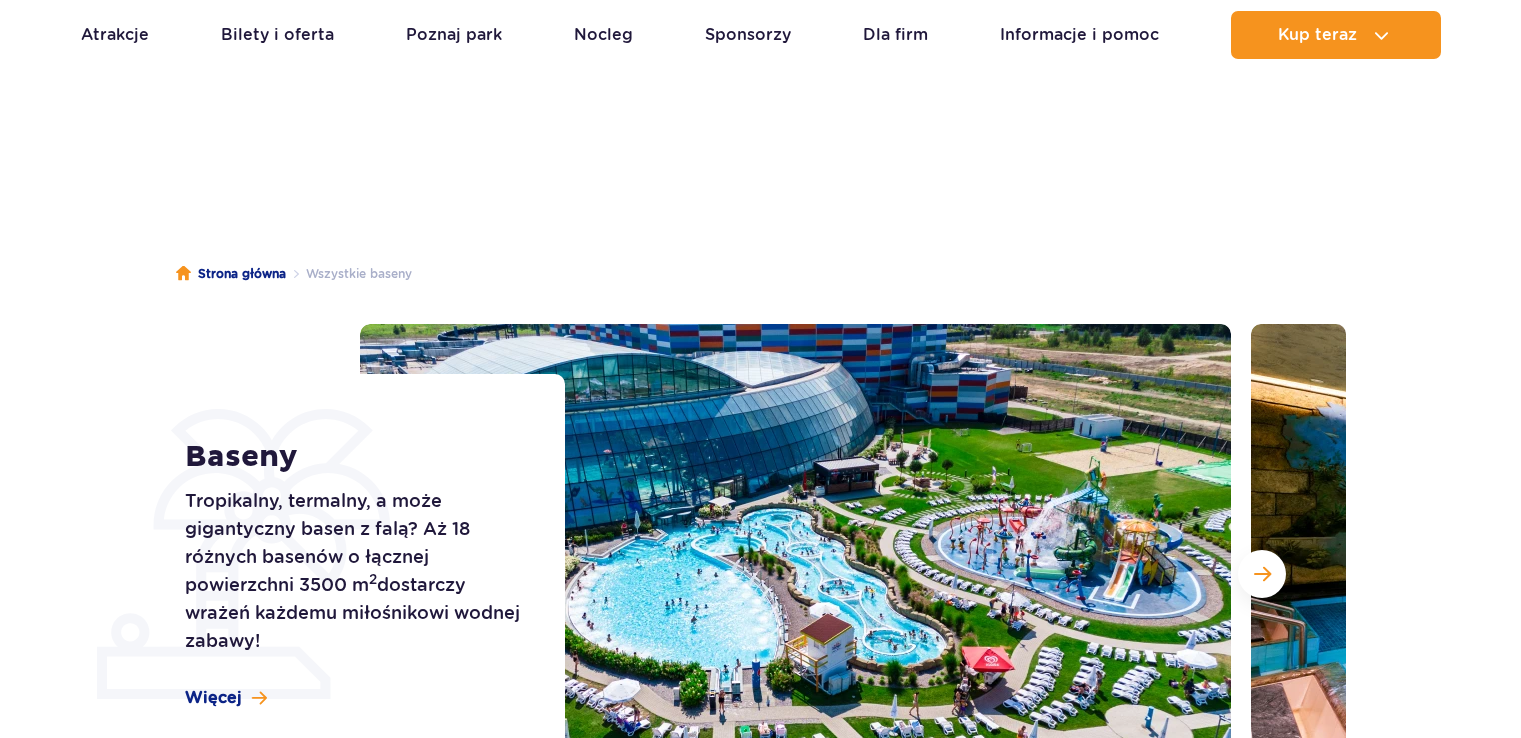 scroll, scrollTop: 1240, scrollLeft: 0, axis: vertical 